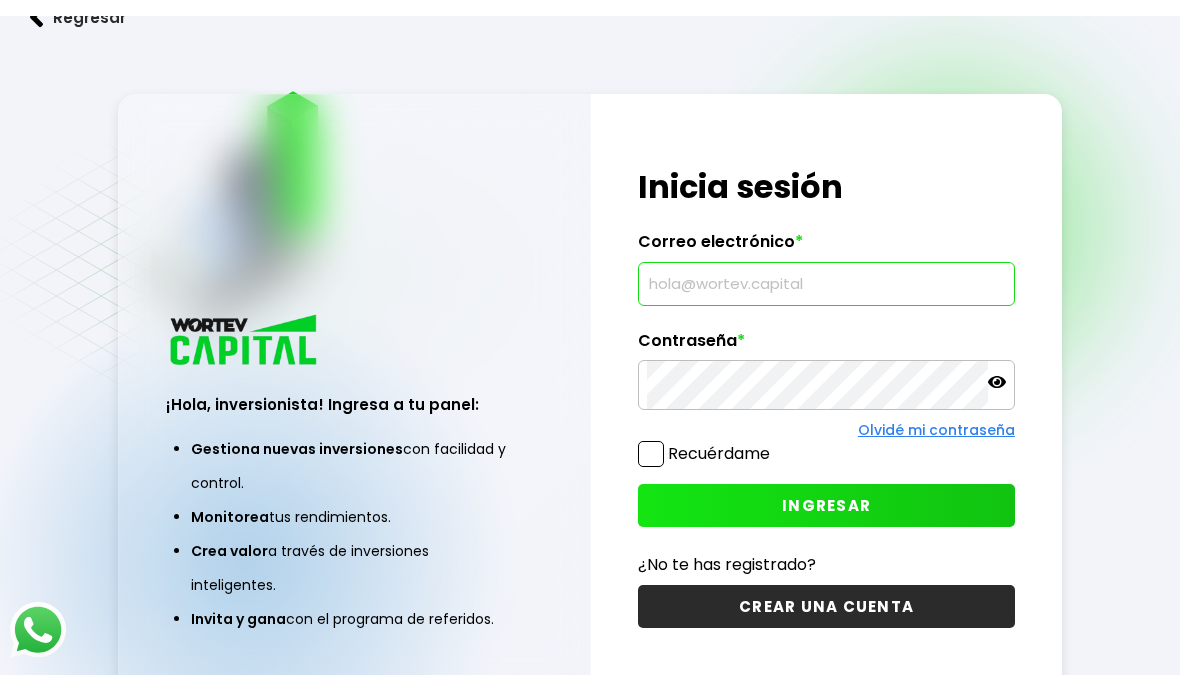 scroll, scrollTop: 109, scrollLeft: 0, axis: vertical 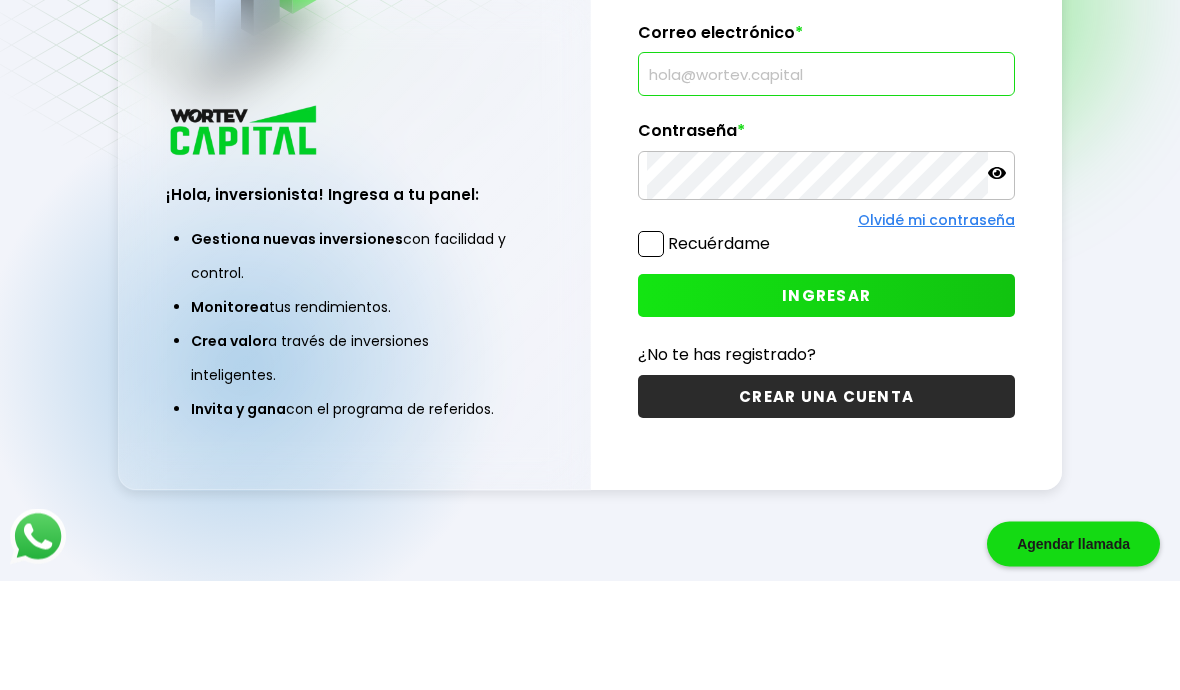 click at bounding box center (826, 183) 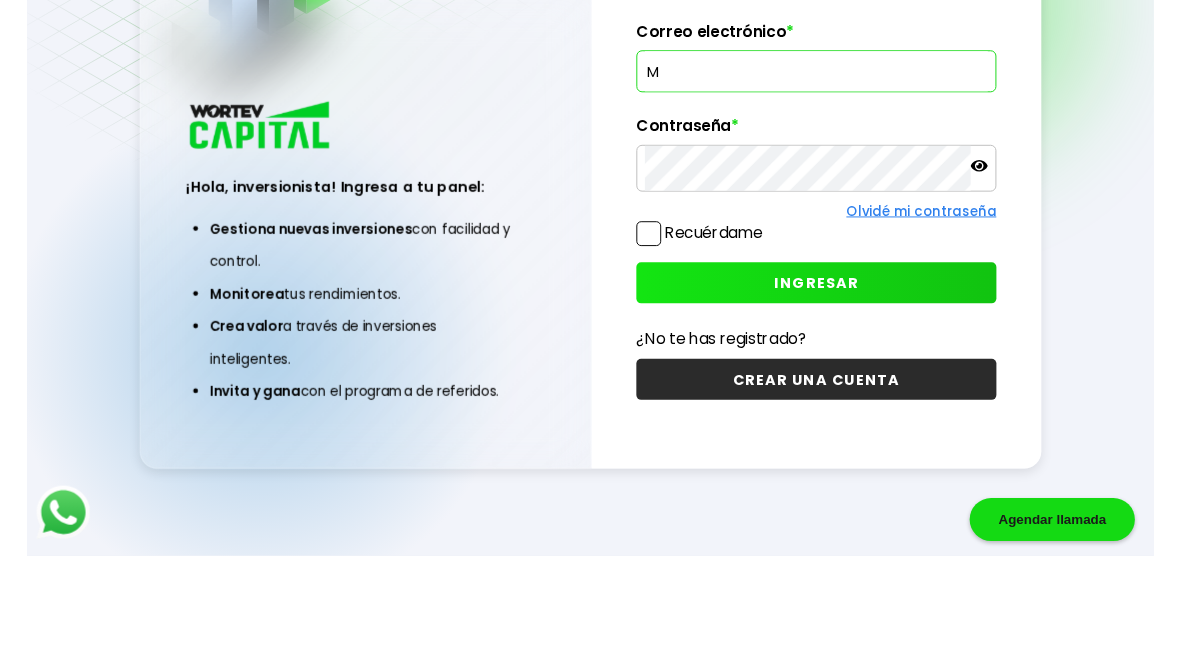 scroll, scrollTop: 69, scrollLeft: 0, axis: vertical 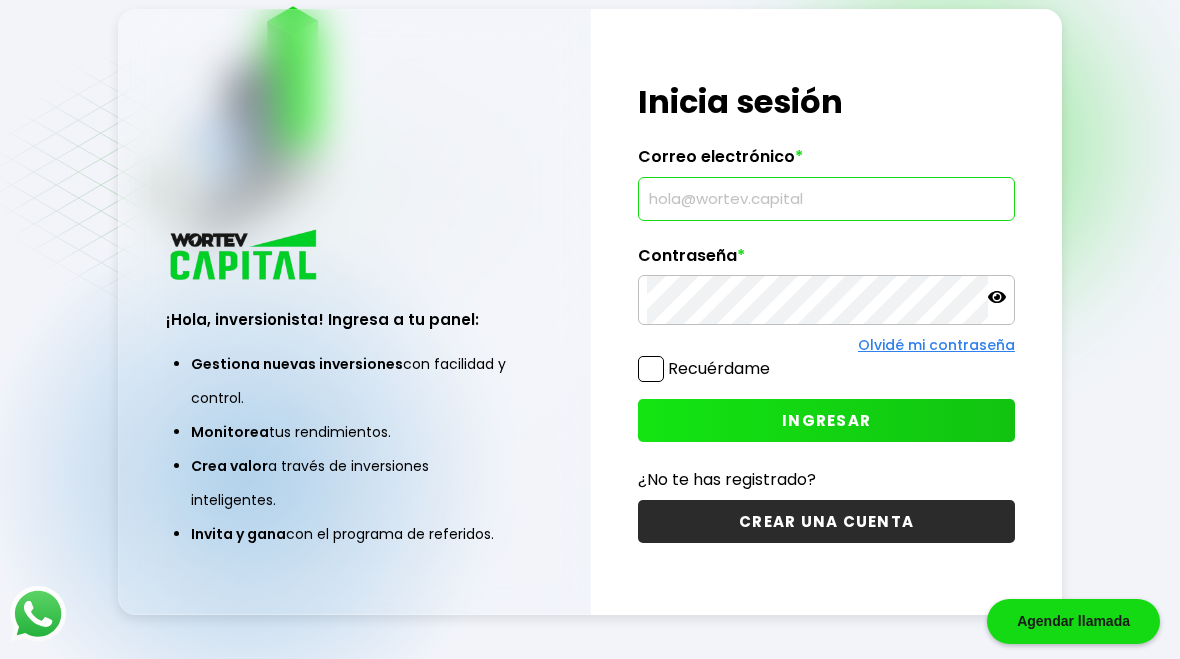 type on "[EMAIL]" 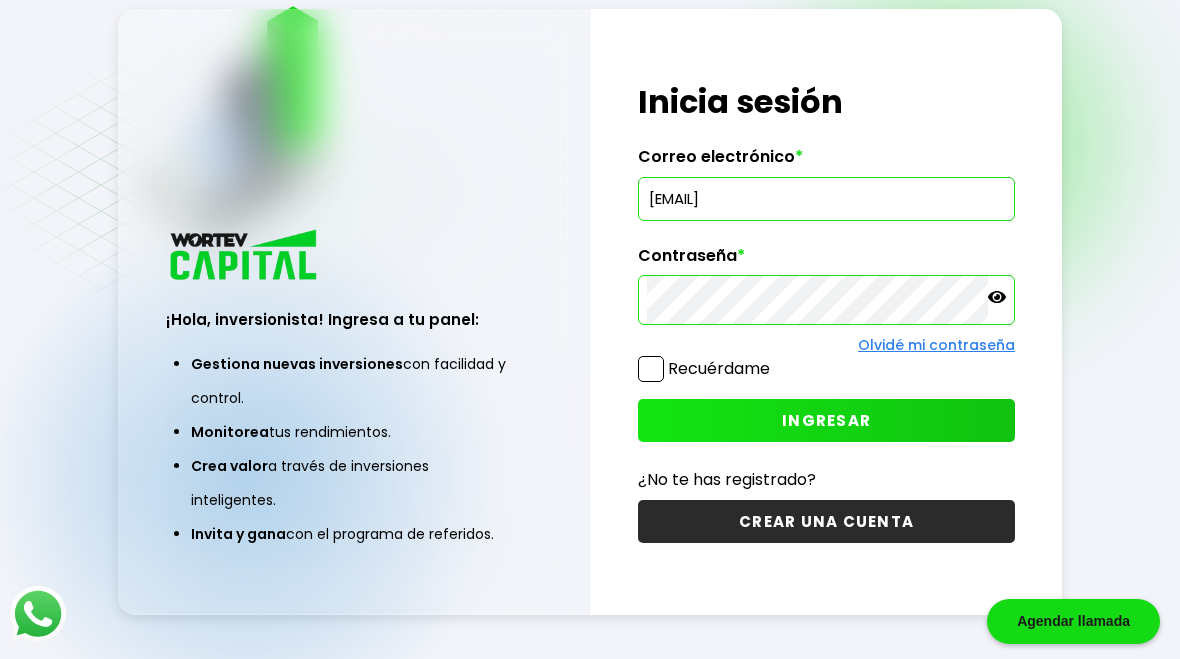 scroll, scrollTop: 100, scrollLeft: 0, axis: vertical 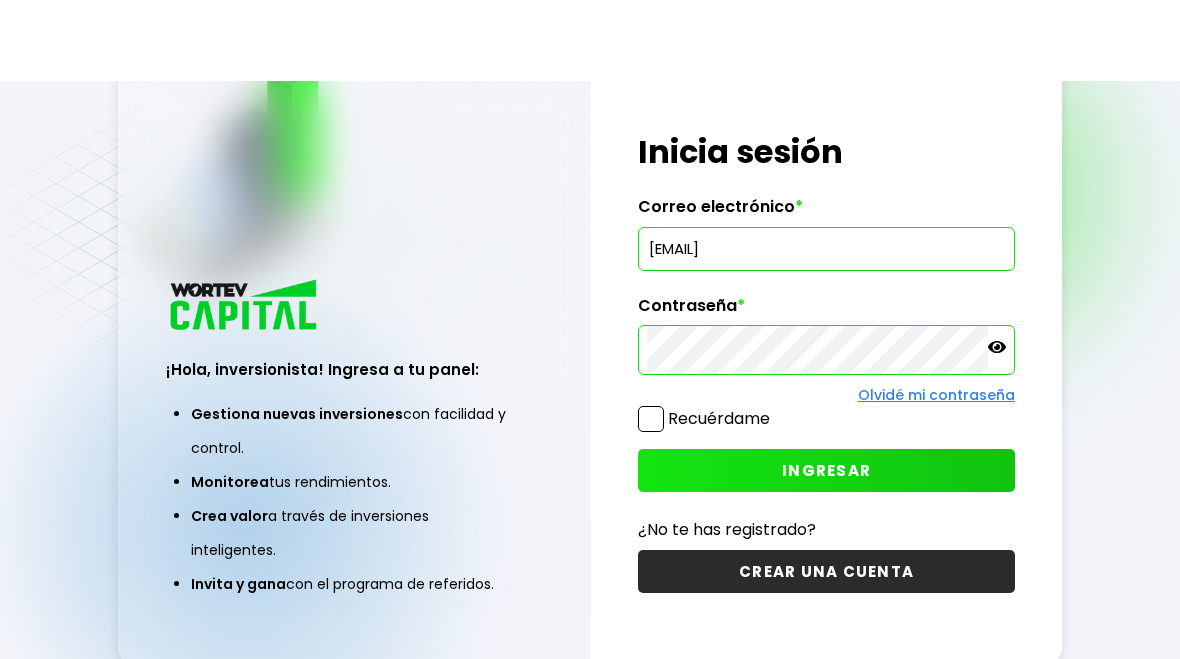 click at bounding box center (651, 338) 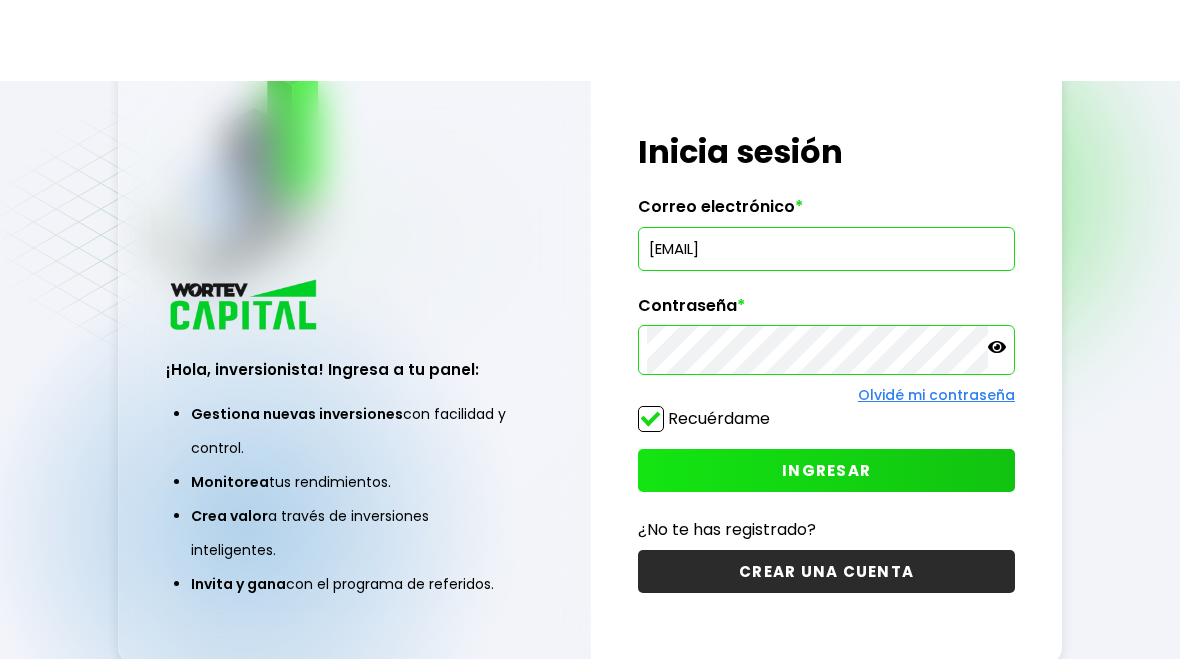 scroll, scrollTop: 19, scrollLeft: 0, axis: vertical 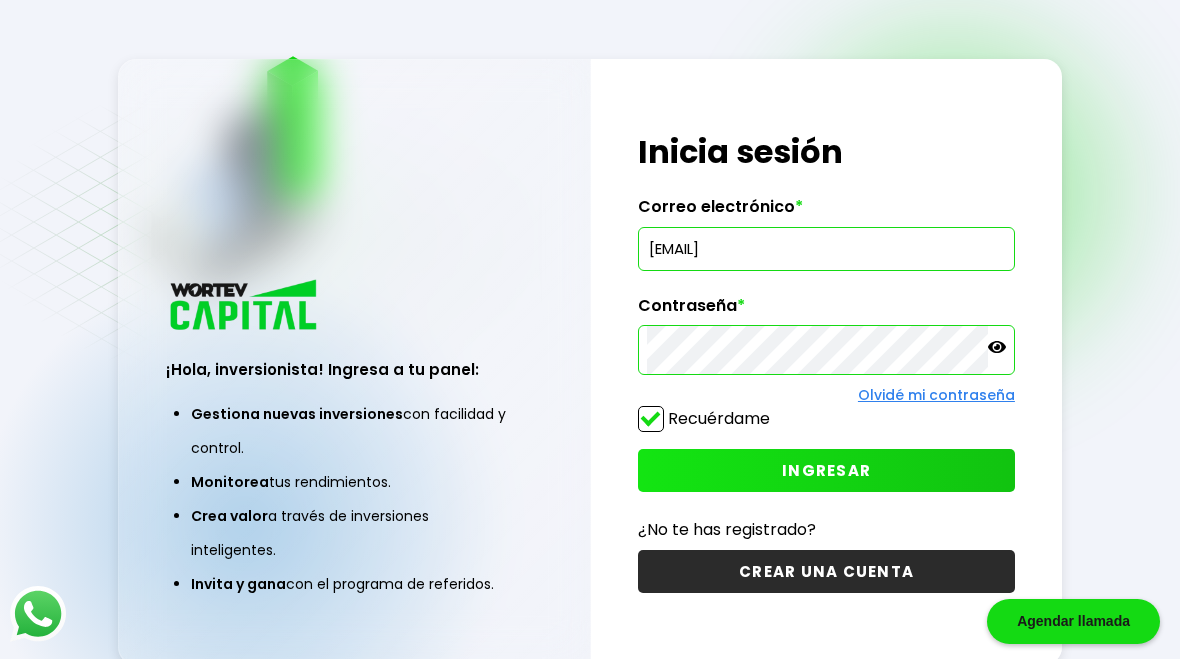 click on "INGRESAR" at bounding box center (826, 470) 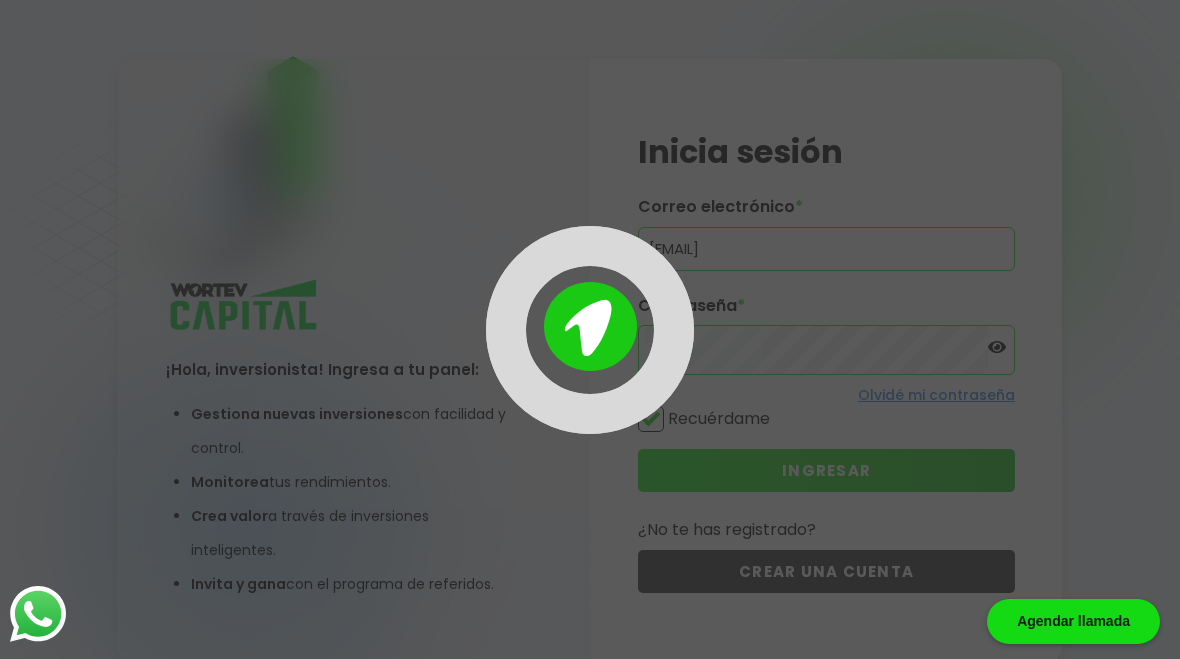 scroll, scrollTop: 0, scrollLeft: 0, axis: both 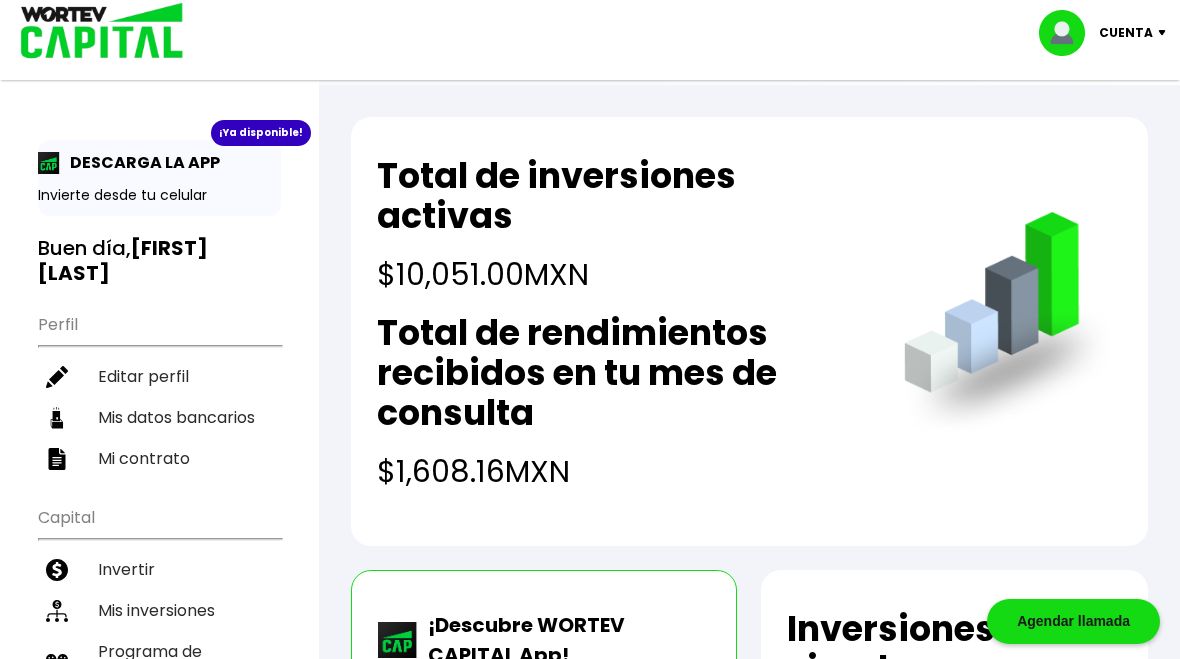 click on "DESCARGA LA APP" at bounding box center (140, 162) 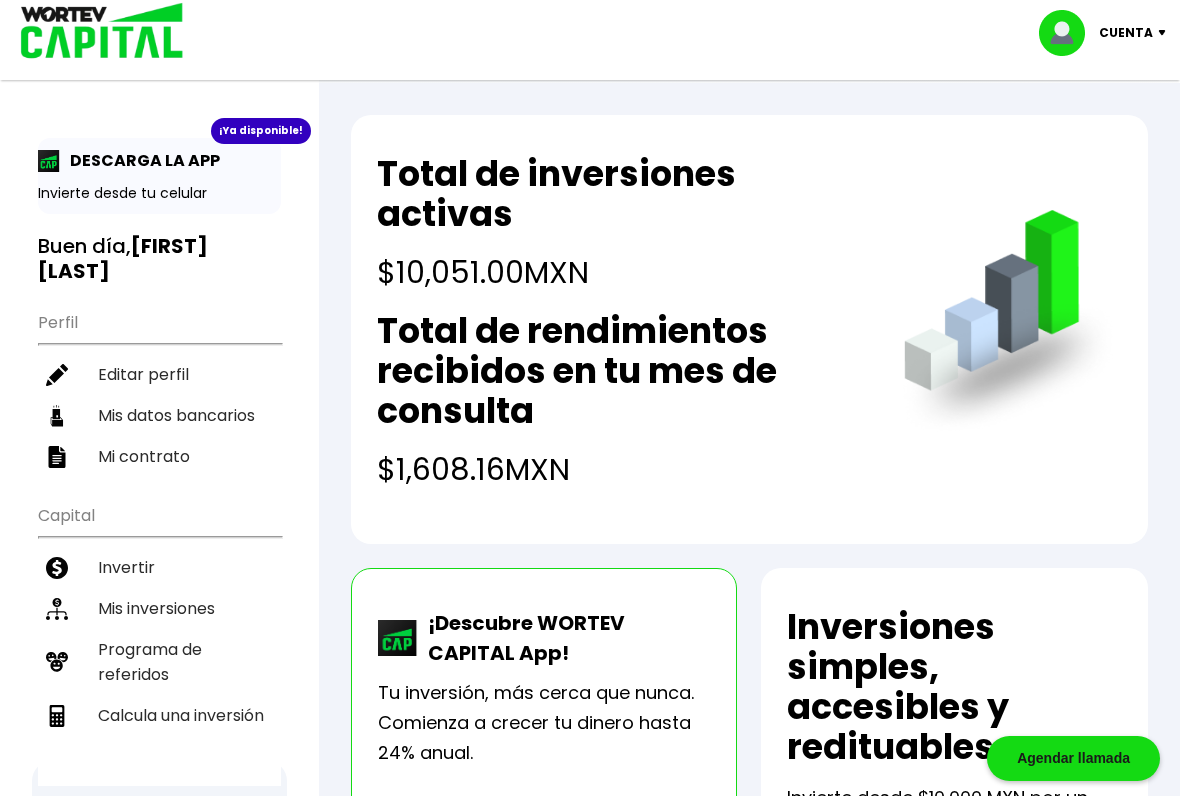 scroll, scrollTop: 6, scrollLeft: 0, axis: vertical 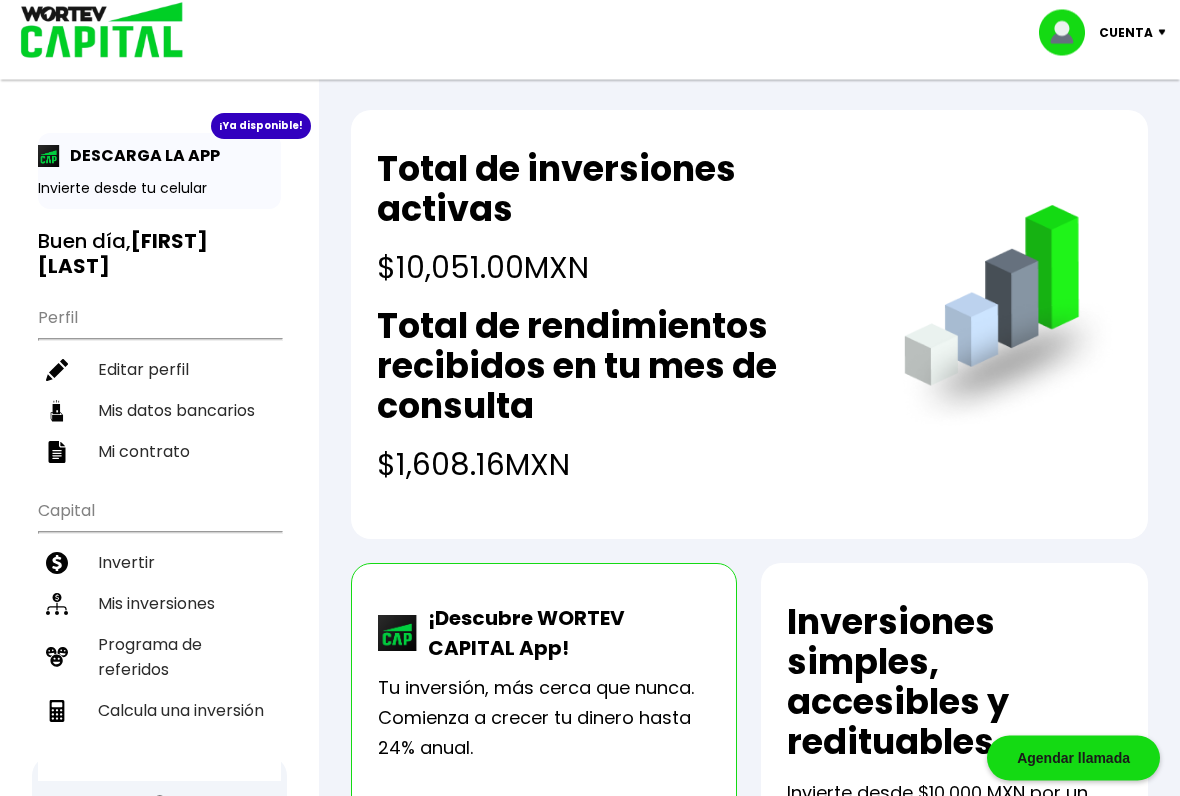 click on "DESCARGA LA APP" at bounding box center [140, 156] 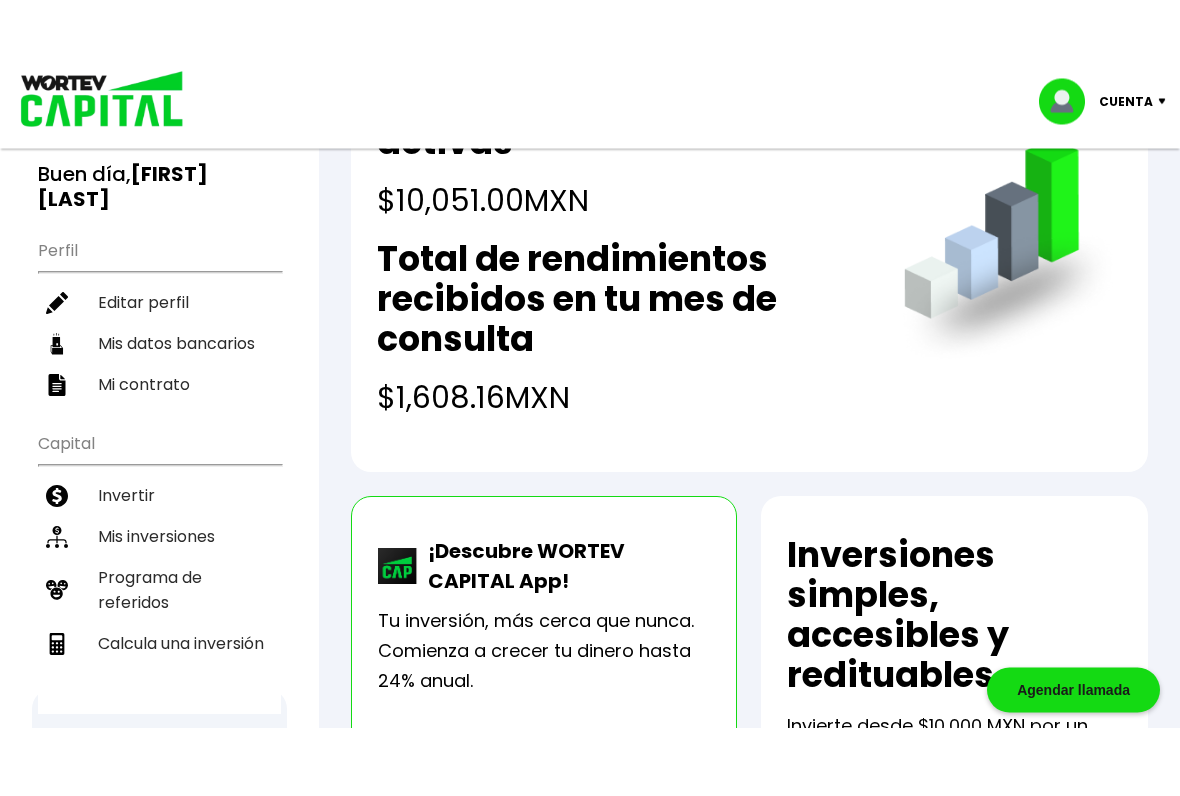 scroll, scrollTop: 143, scrollLeft: 0, axis: vertical 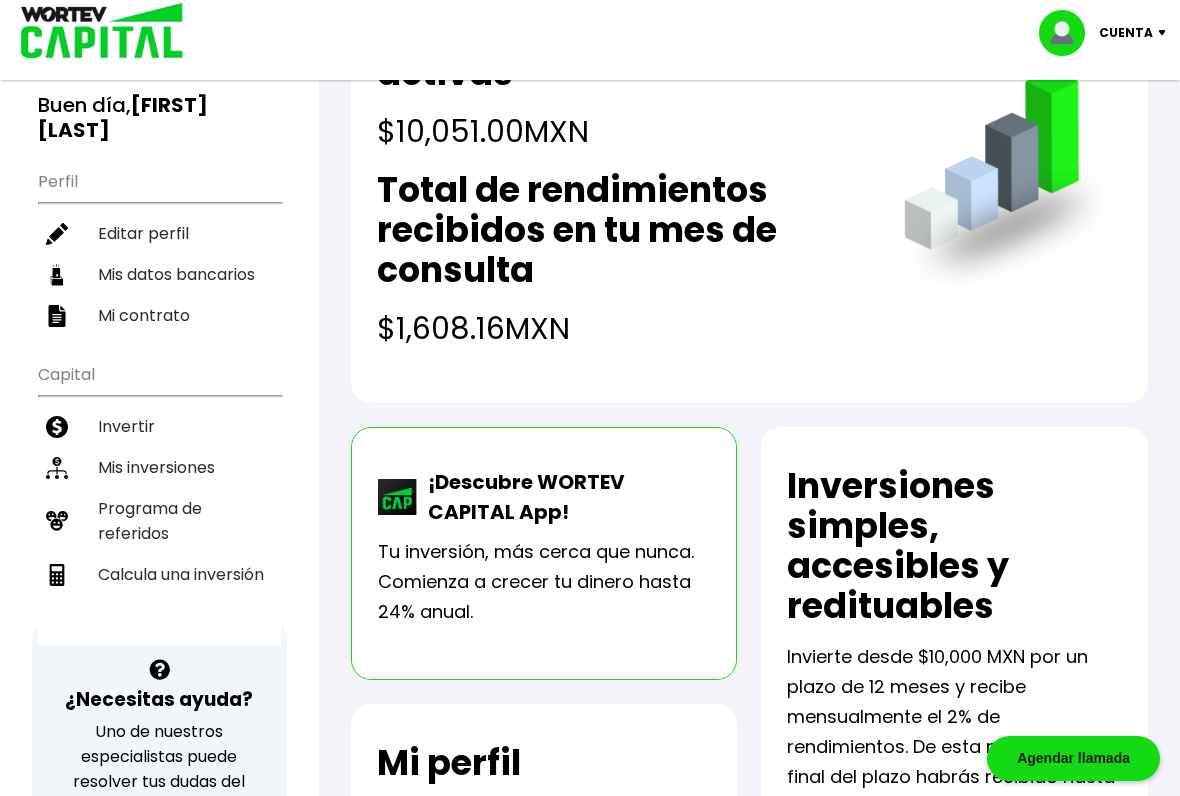 click on "Mis inversiones" at bounding box center [159, 467] 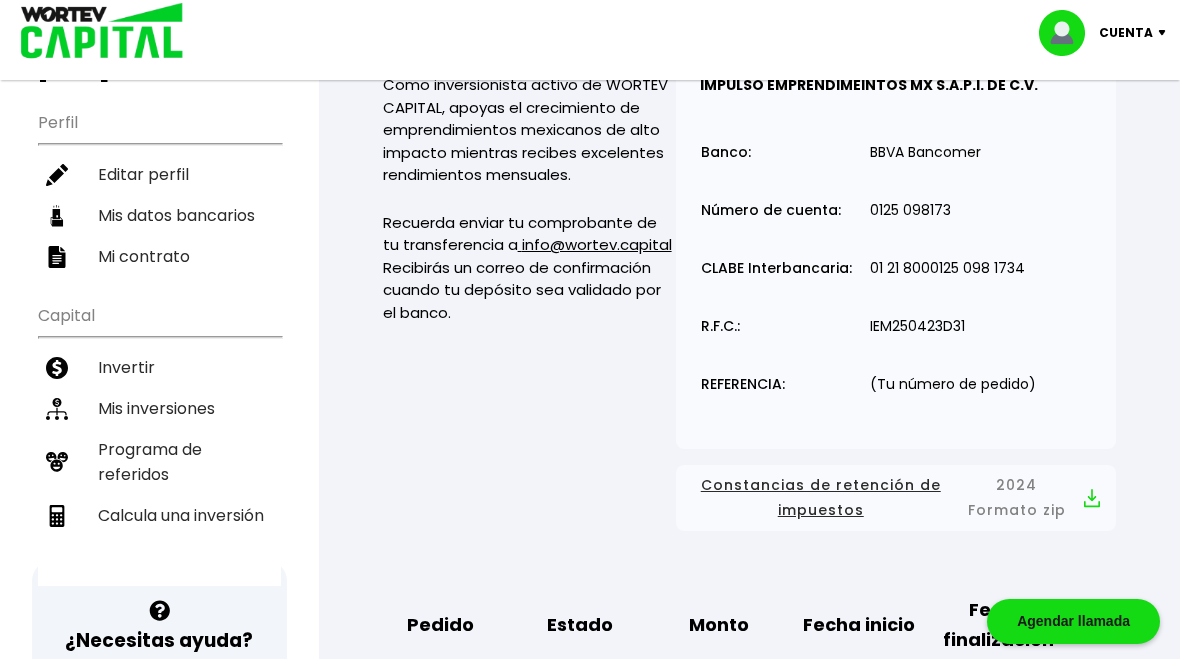 scroll, scrollTop: 201, scrollLeft: 0, axis: vertical 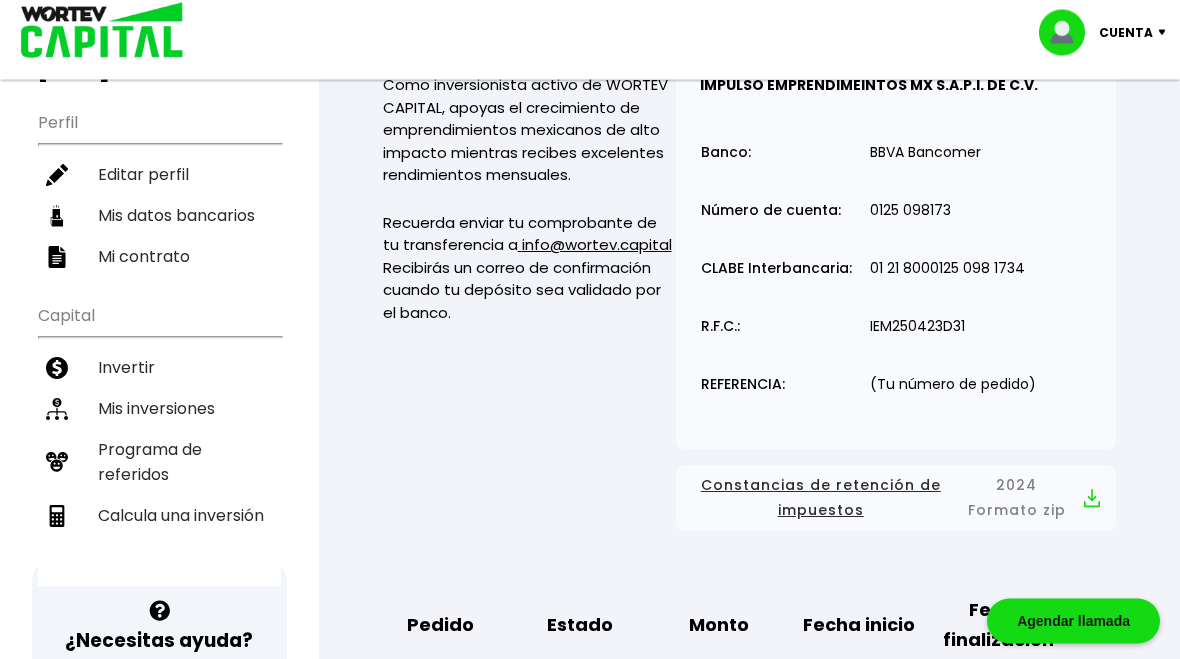click at bounding box center [1166, 33] 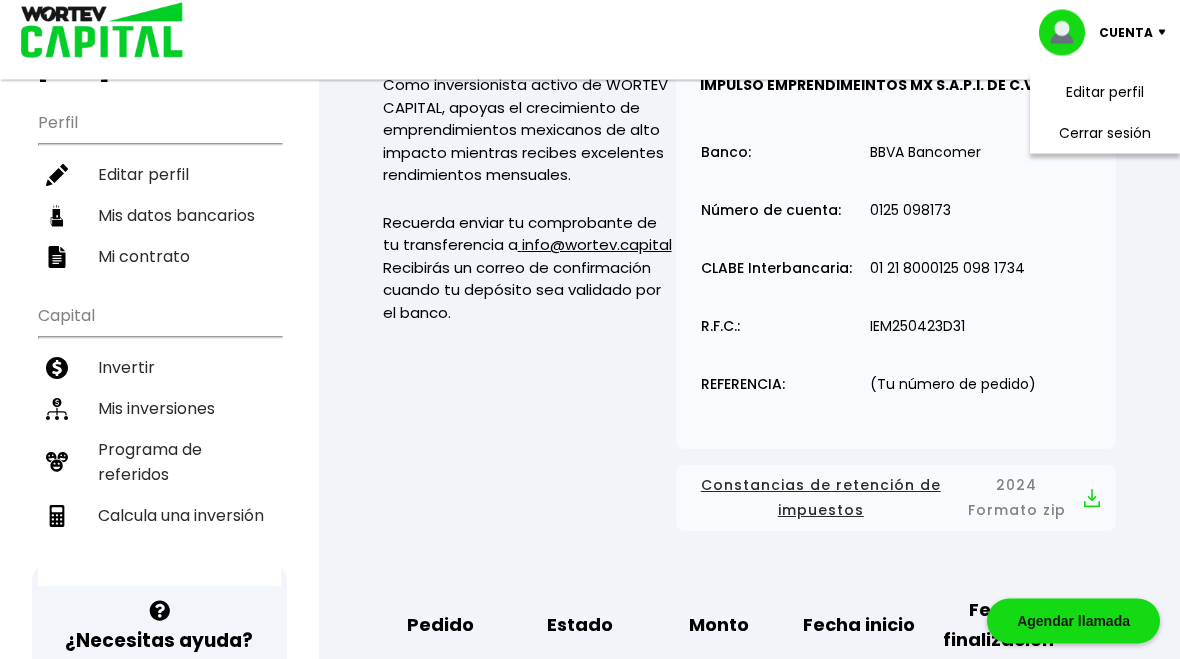 scroll, scrollTop: 202, scrollLeft: 0, axis: vertical 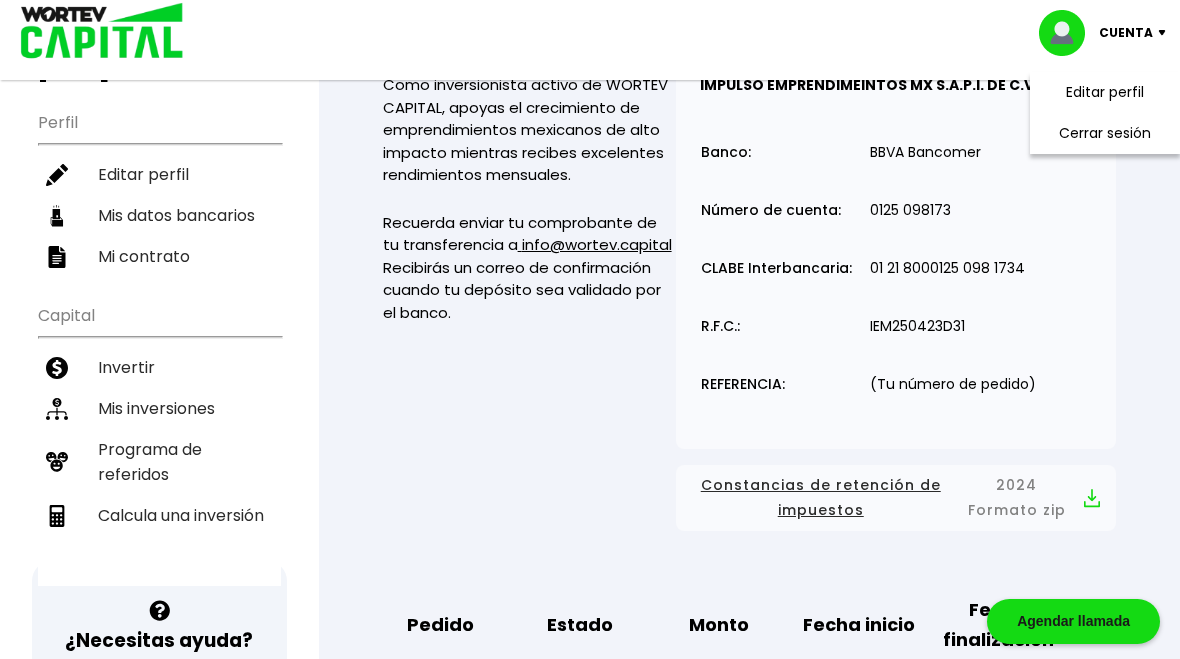 click on "Cerrar sesión" at bounding box center (1105, 133) 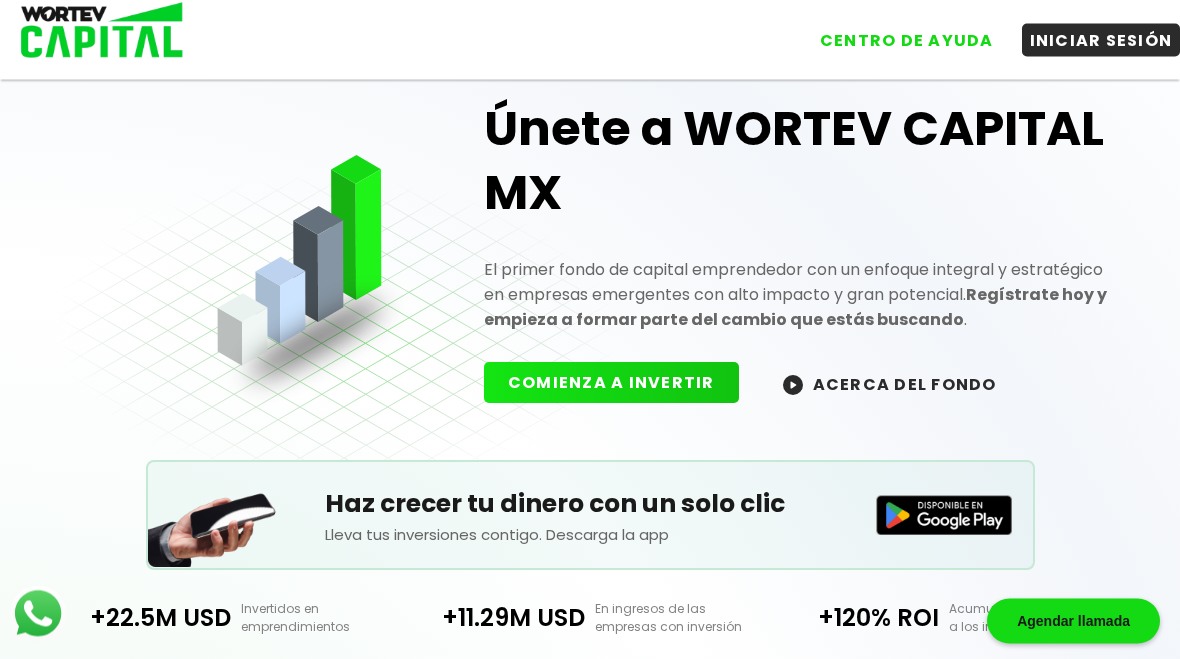 scroll, scrollTop: 40, scrollLeft: 0, axis: vertical 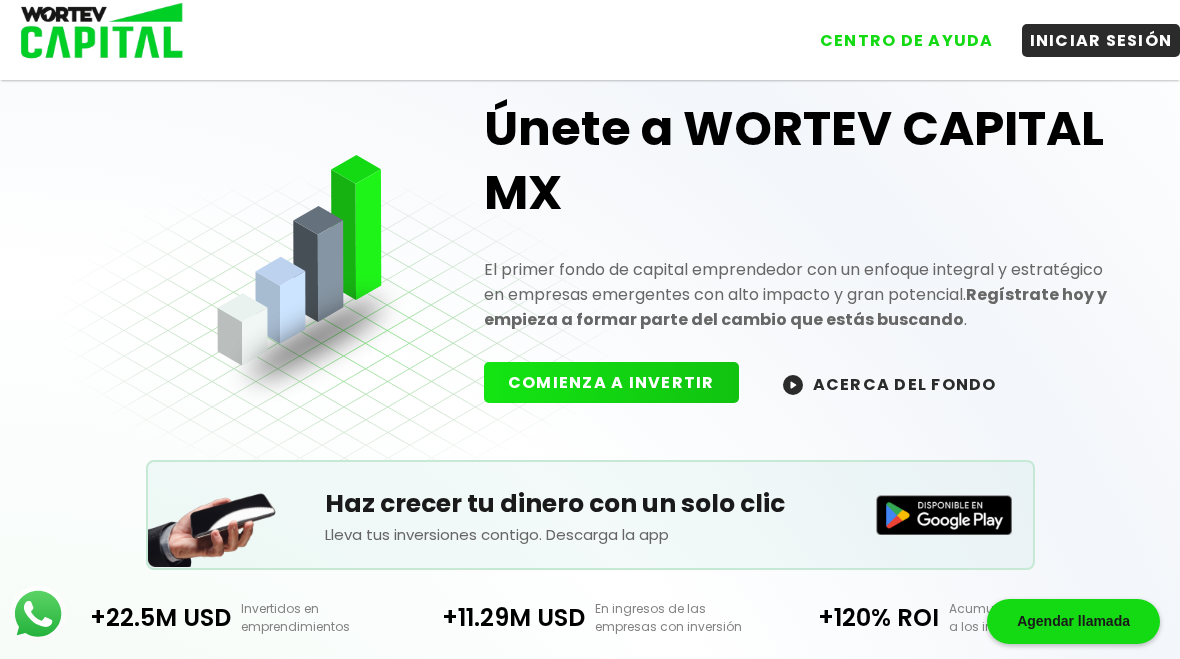 click on "COMIENZA A INVERTIR" at bounding box center (611, 382) 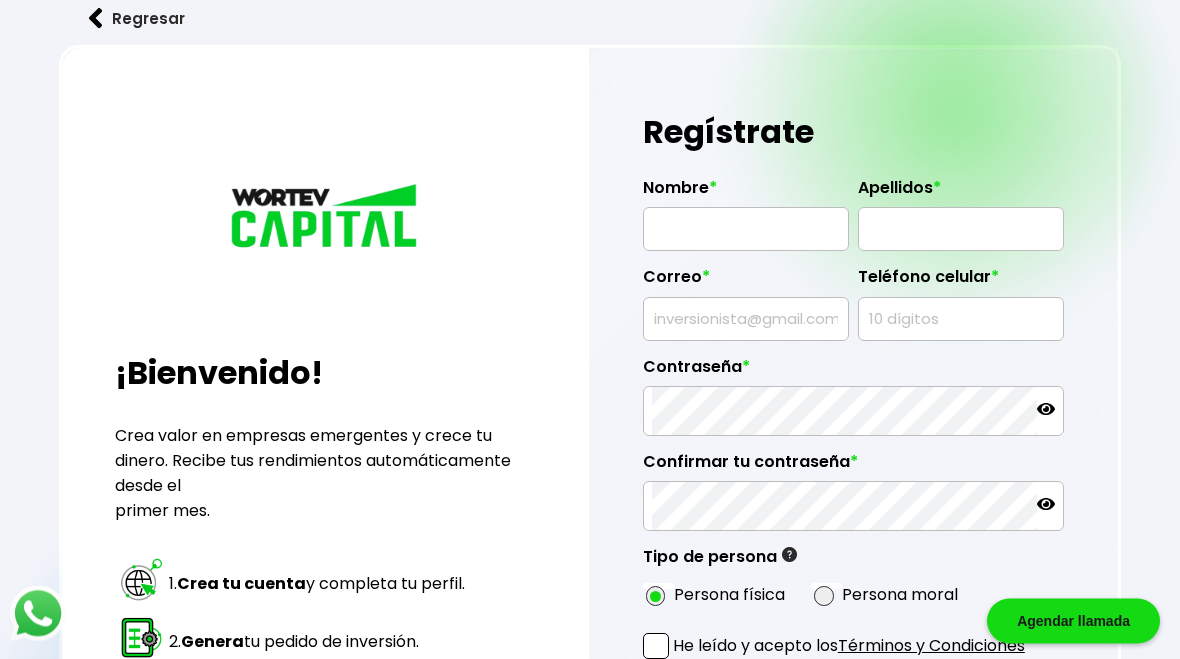 scroll, scrollTop: 0, scrollLeft: 0, axis: both 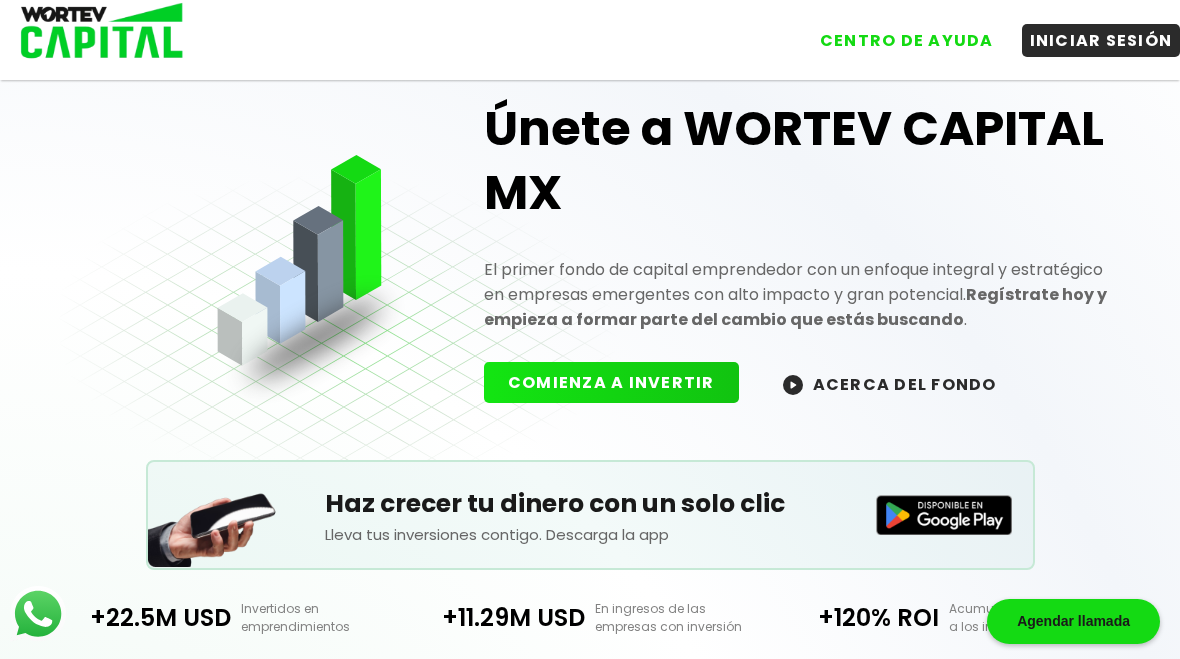 click on "INICIAR SESIÓN" at bounding box center [1101, 40] 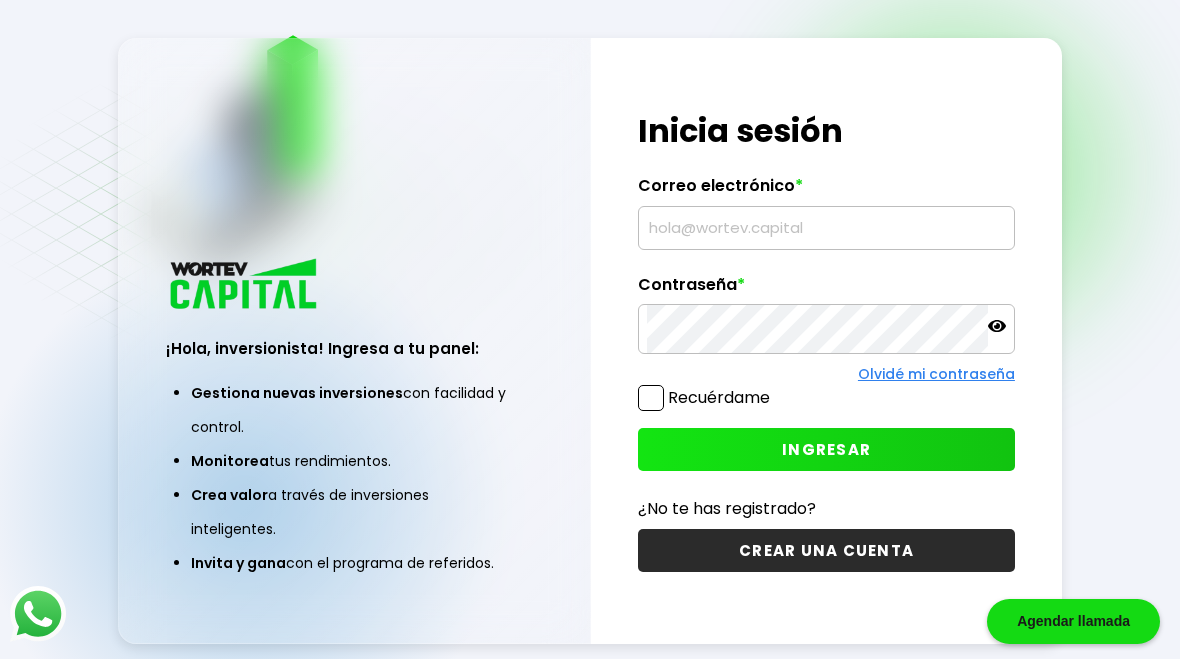 click at bounding box center (826, 228) 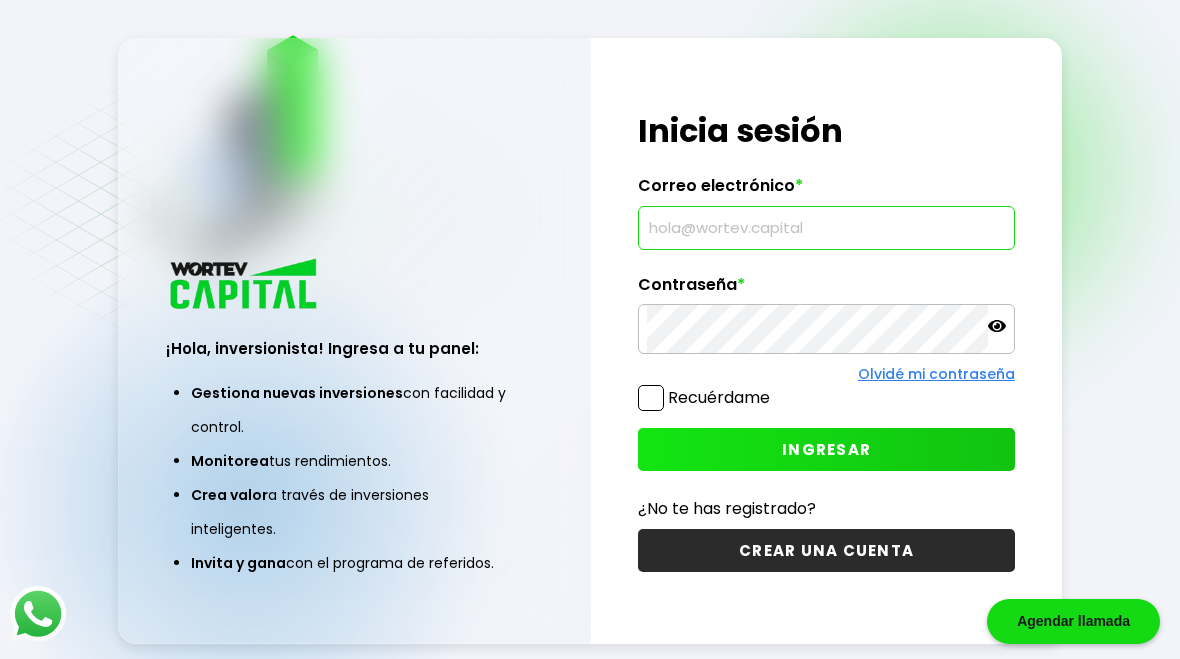 type on "[EMAIL]" 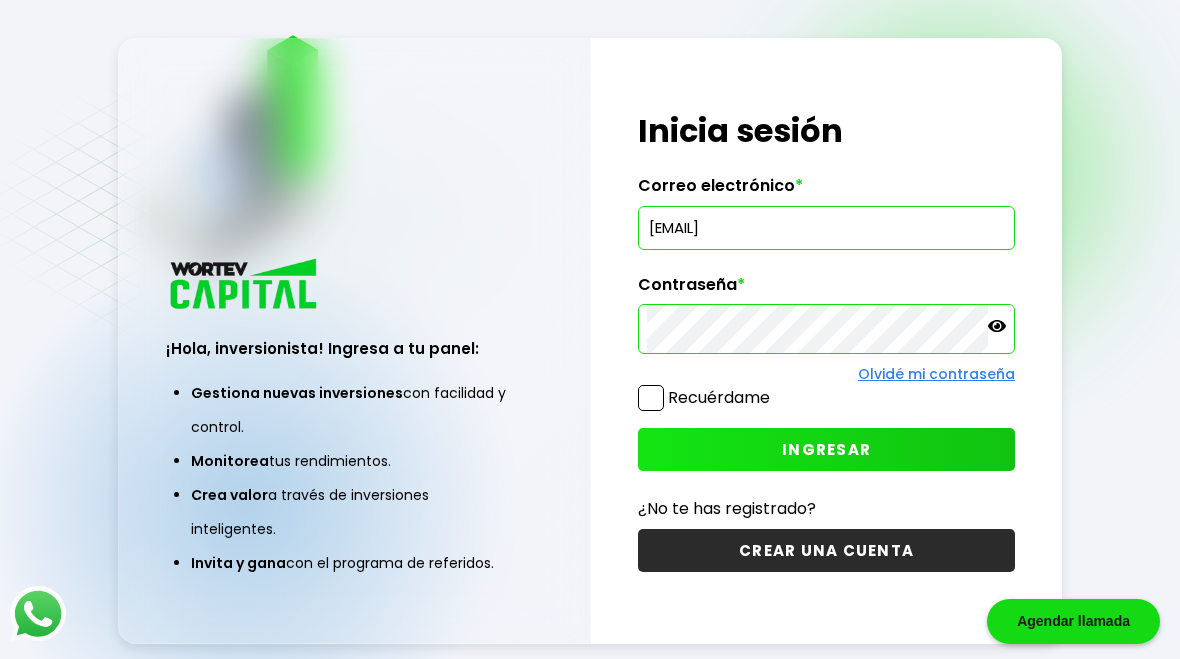 click on "Recuérdame" at bounding box center [719, 397] 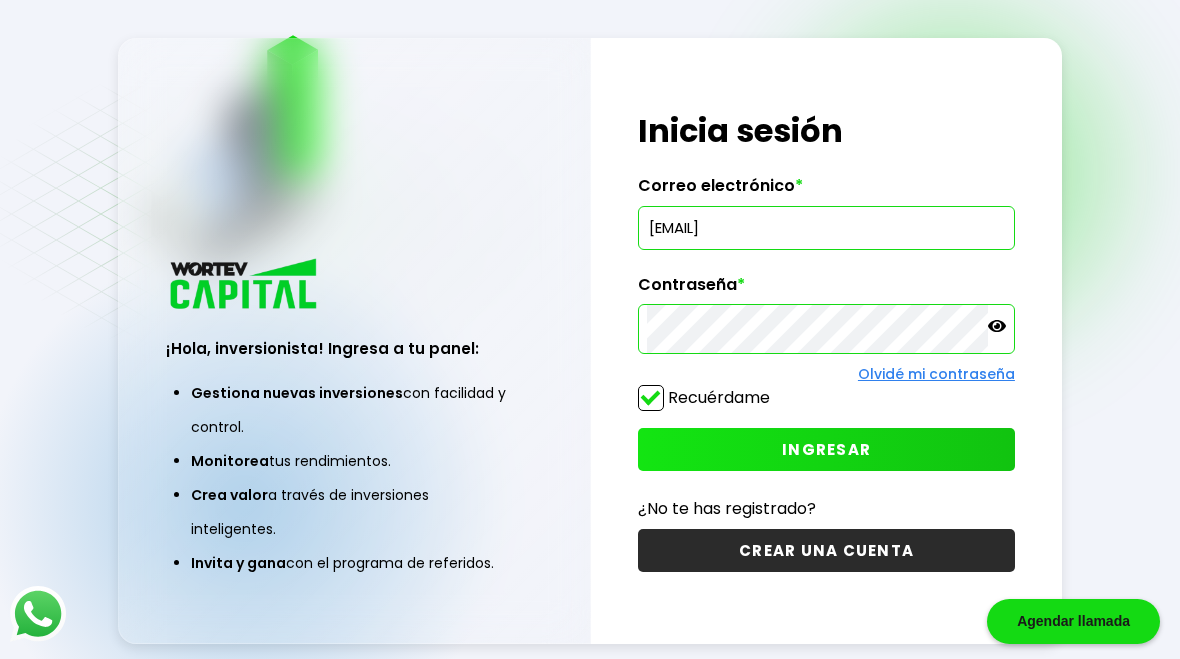 click on "INGRESAR" at bounding box center (826, 449) 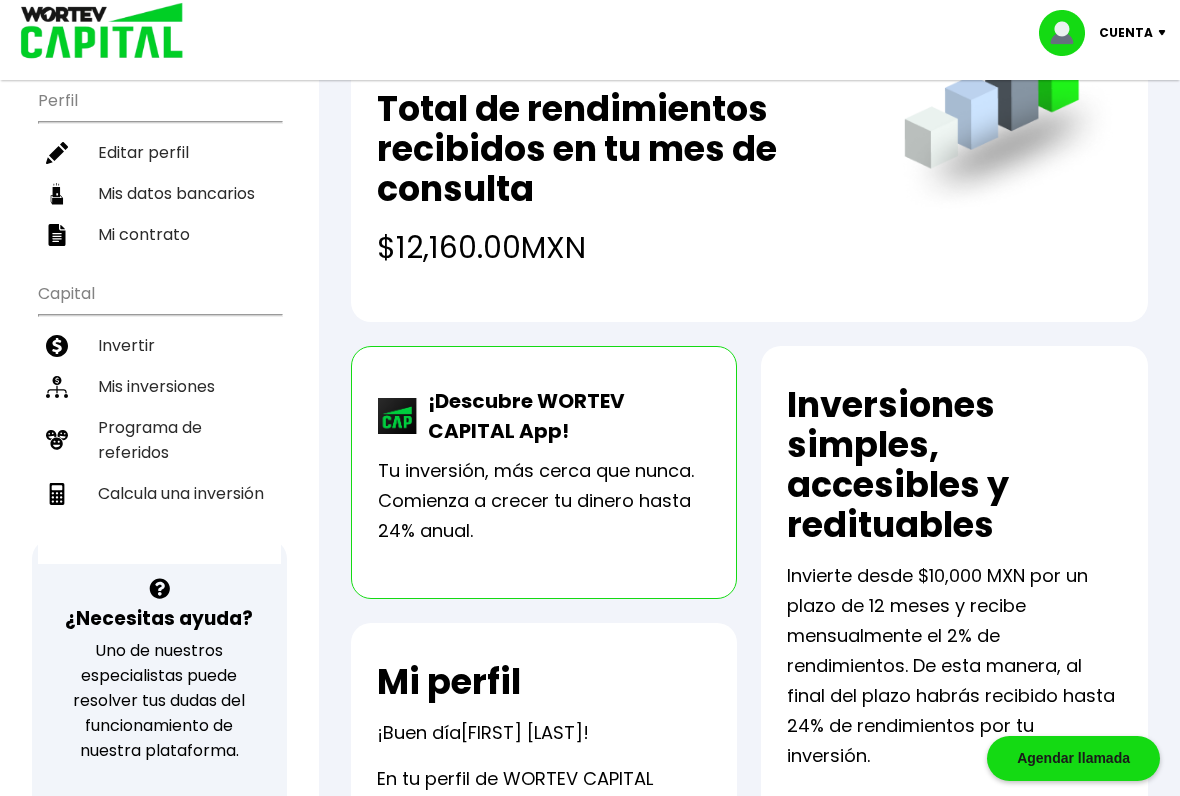scroll, scrollTop: 230, scrollLeft: 0, axis: vertical 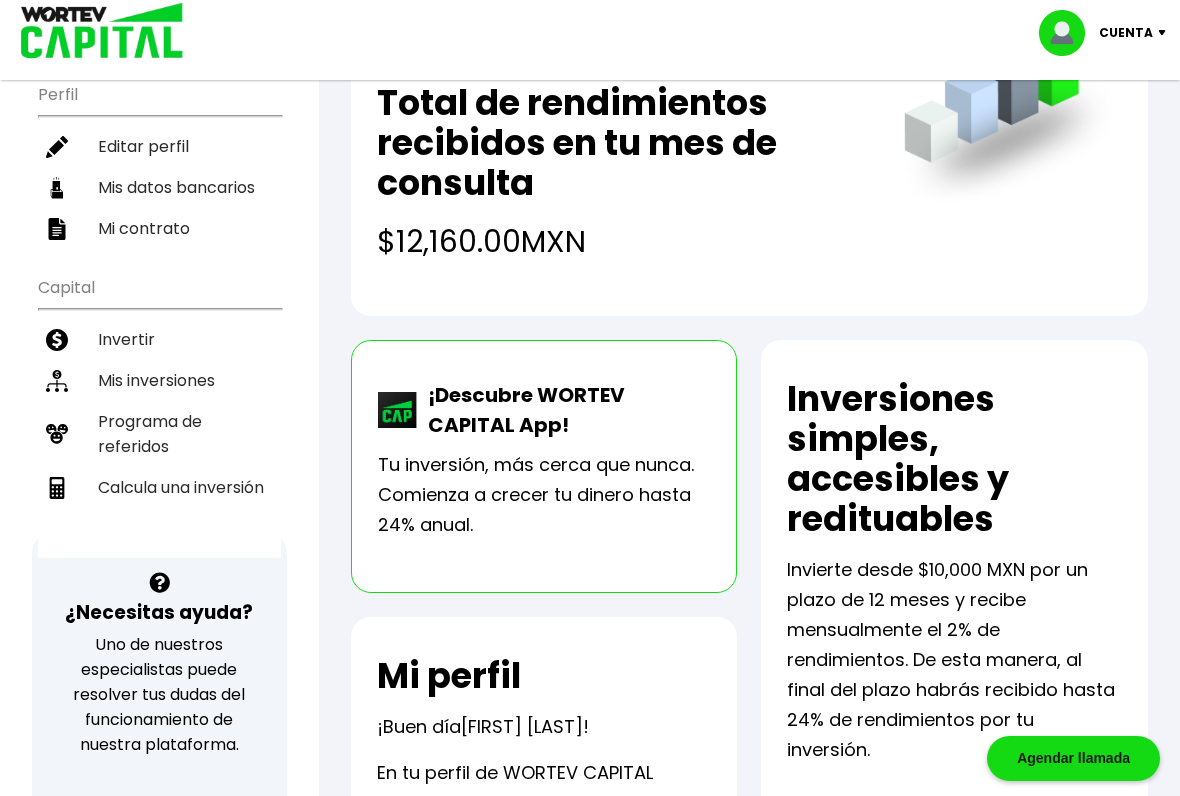 click on "Tu inversión, más cerca que nunca. Comienza a crecer tu dinero hasta 24% anual." at bounding box center (544, 495) 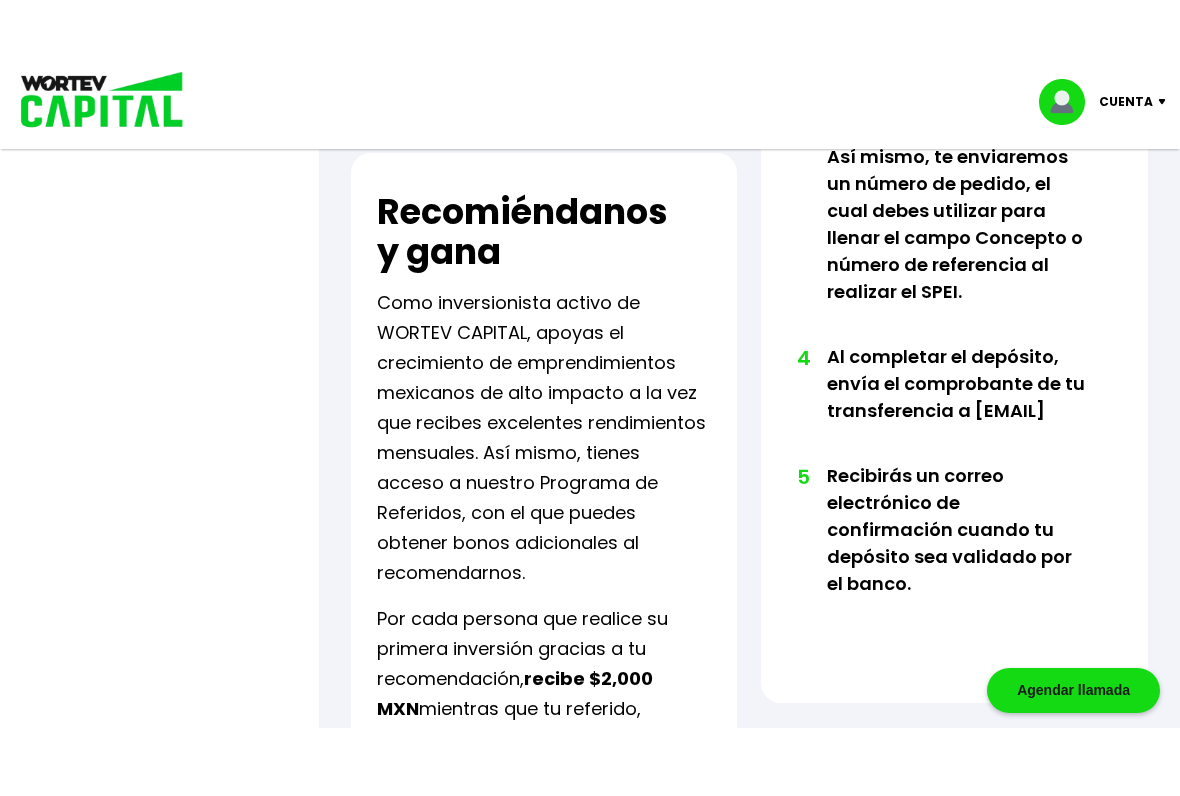 scroll, scrollTop: 1268, scrollLeft: 0, axis: vertical 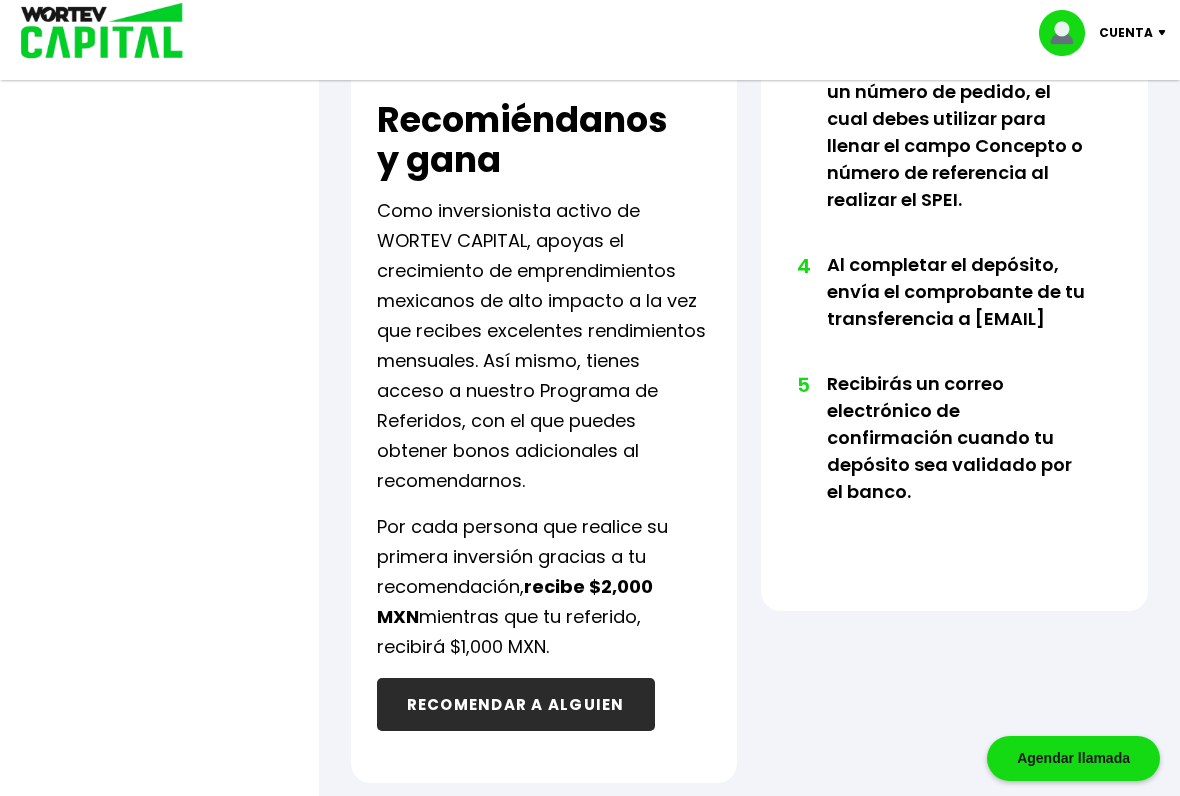 click on "RECOMENDAR A ALGUIEN" at bounding box center (516, 704) 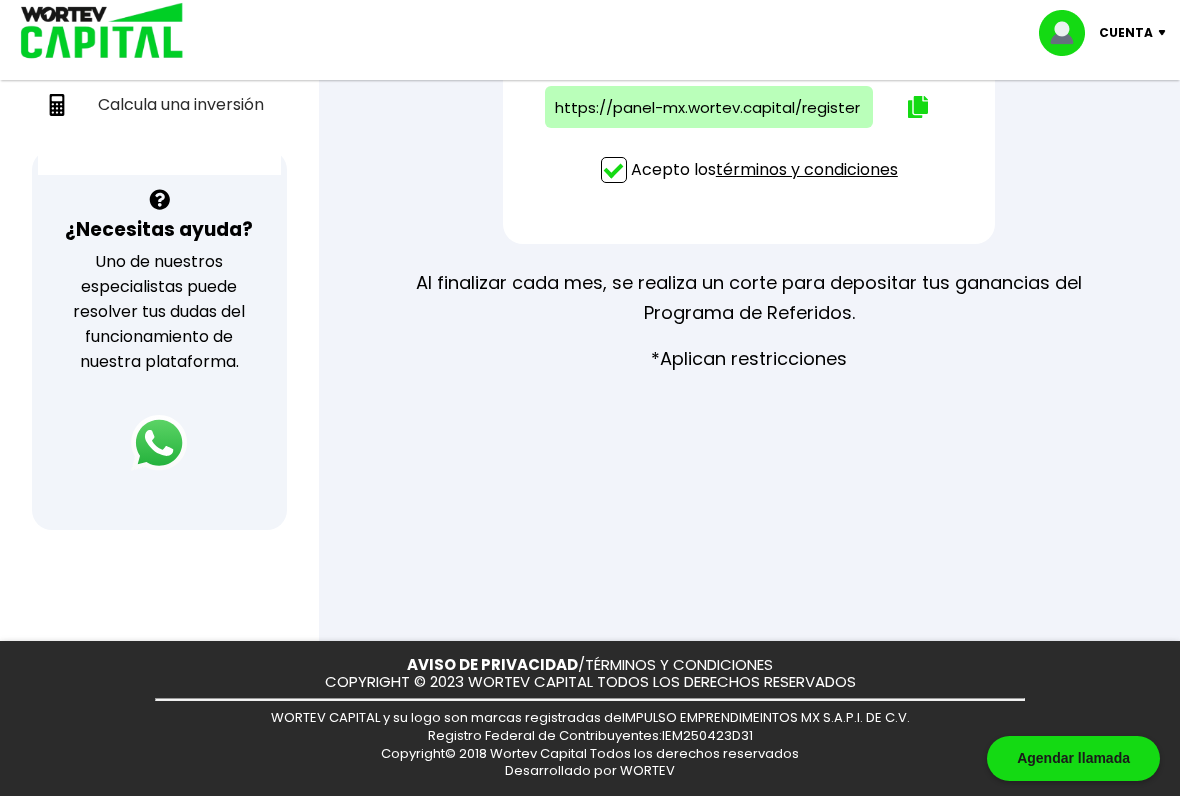 scroll, scrollTop: 0, scrollLeft: 0, axis: both 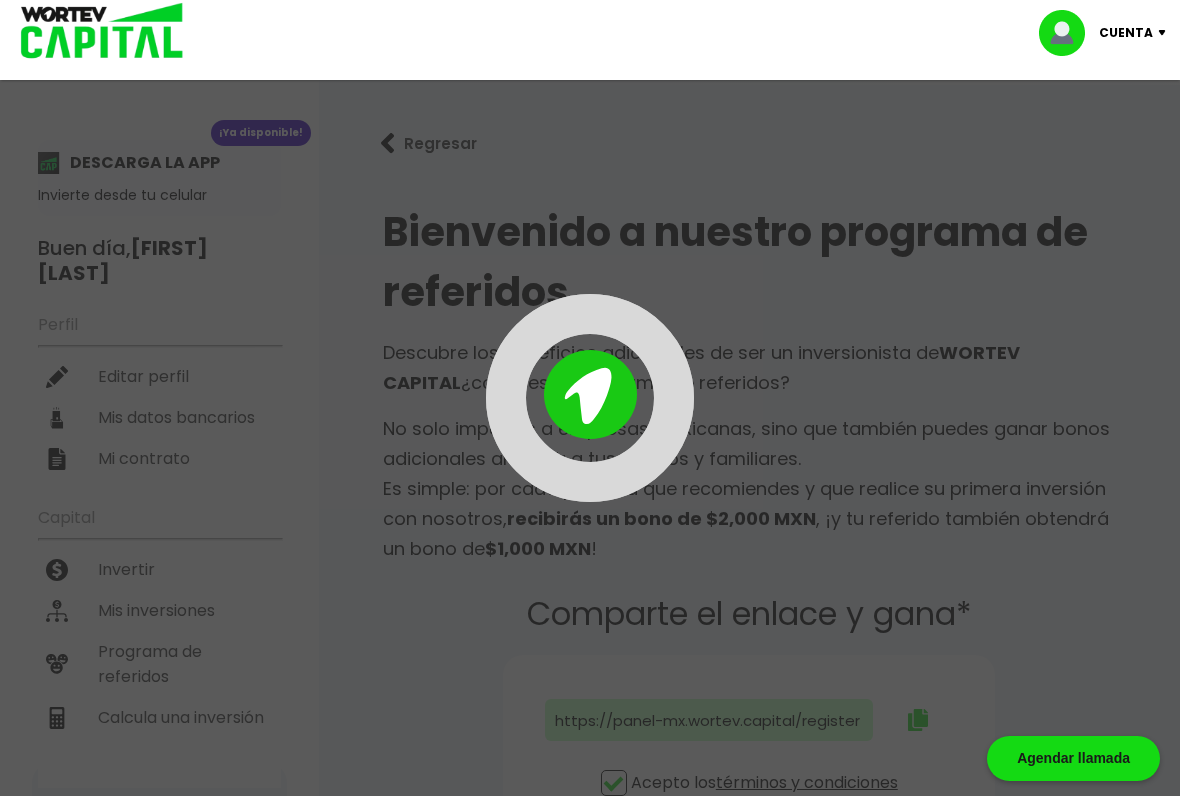 type on "https://panel-mx.wortev.capital/register?ref=[EMAIL]" 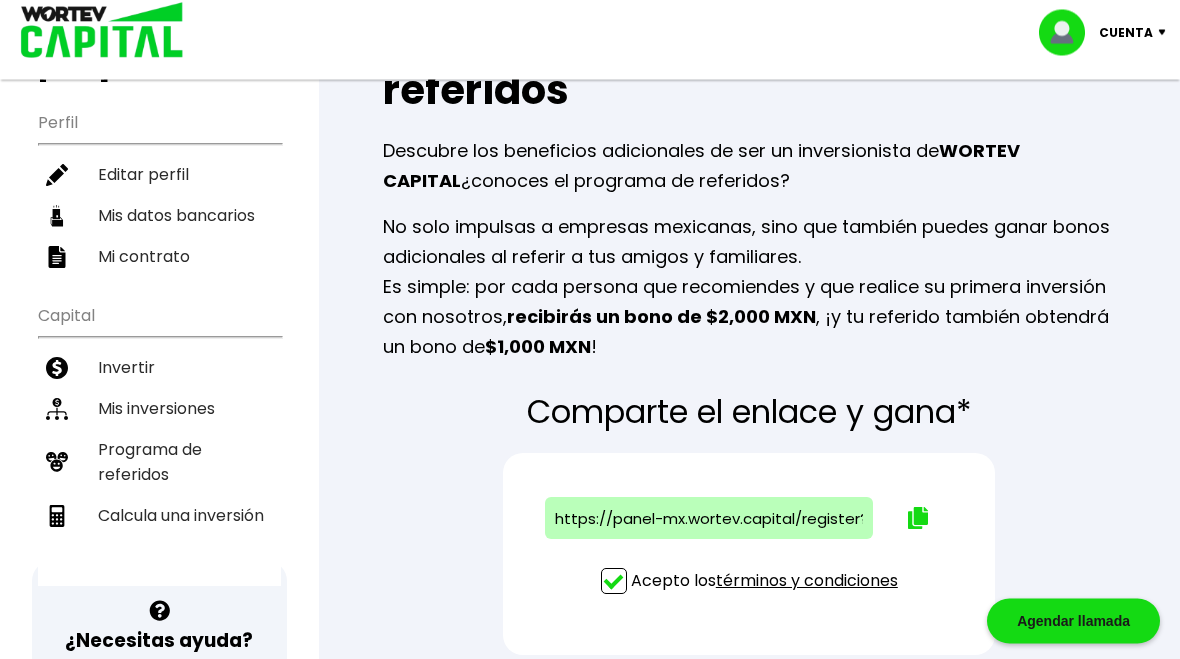 scroll, scrollTop: 0, scrollLeft: 0, axis: both 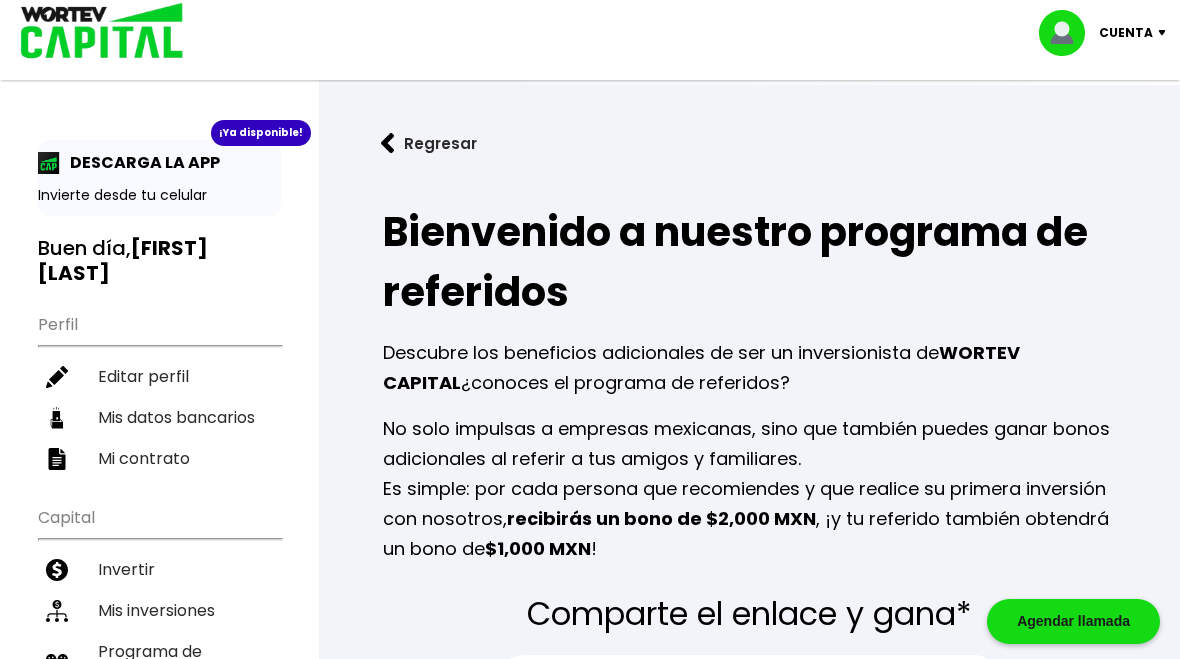 click on "Mis inversiones" at bounding box center [159, 610] 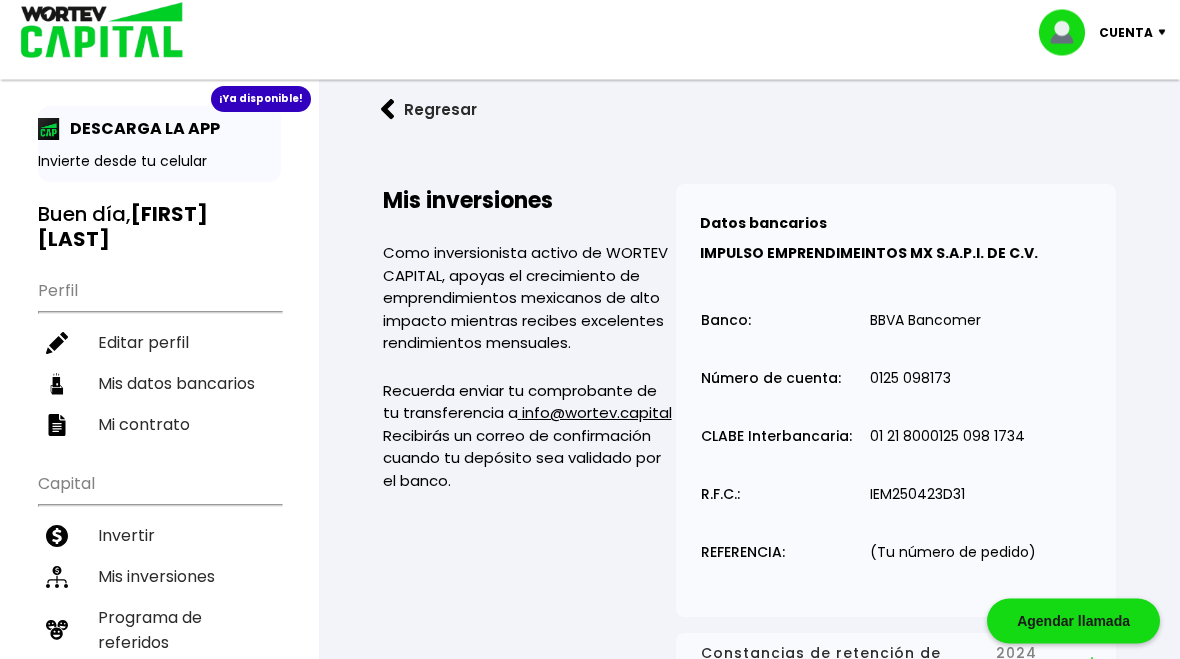 scroll, scrollTop: 0, scrollLeft: 0, axis: both 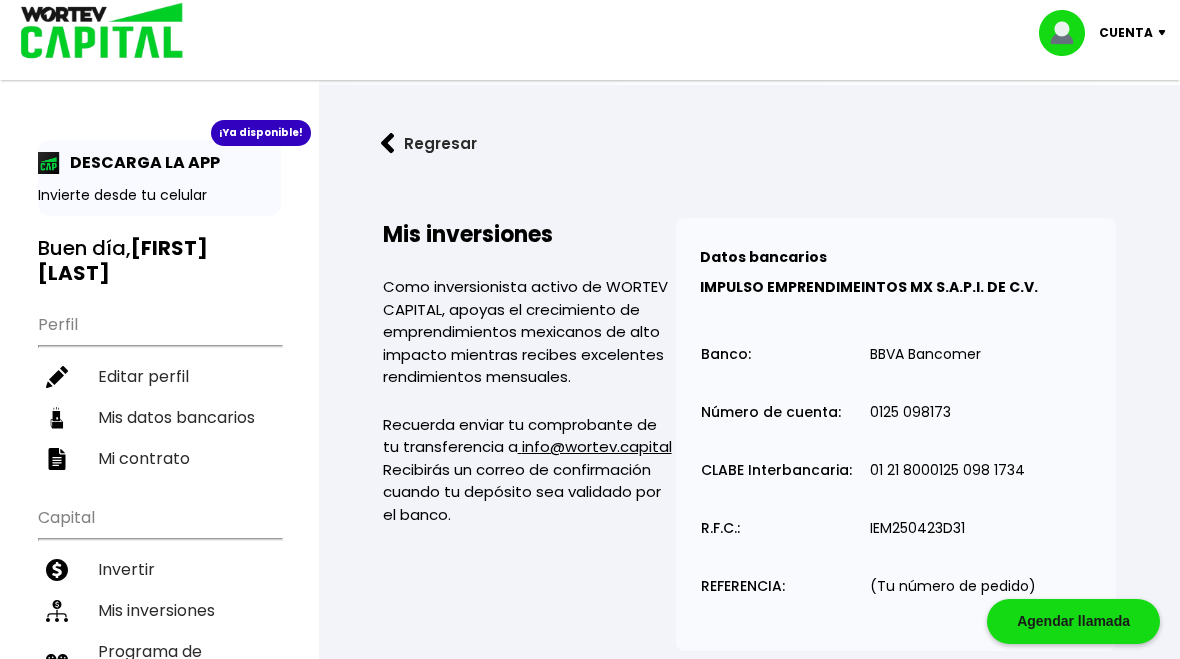 click on "Cuenta" at bounding box center [1126, 33] 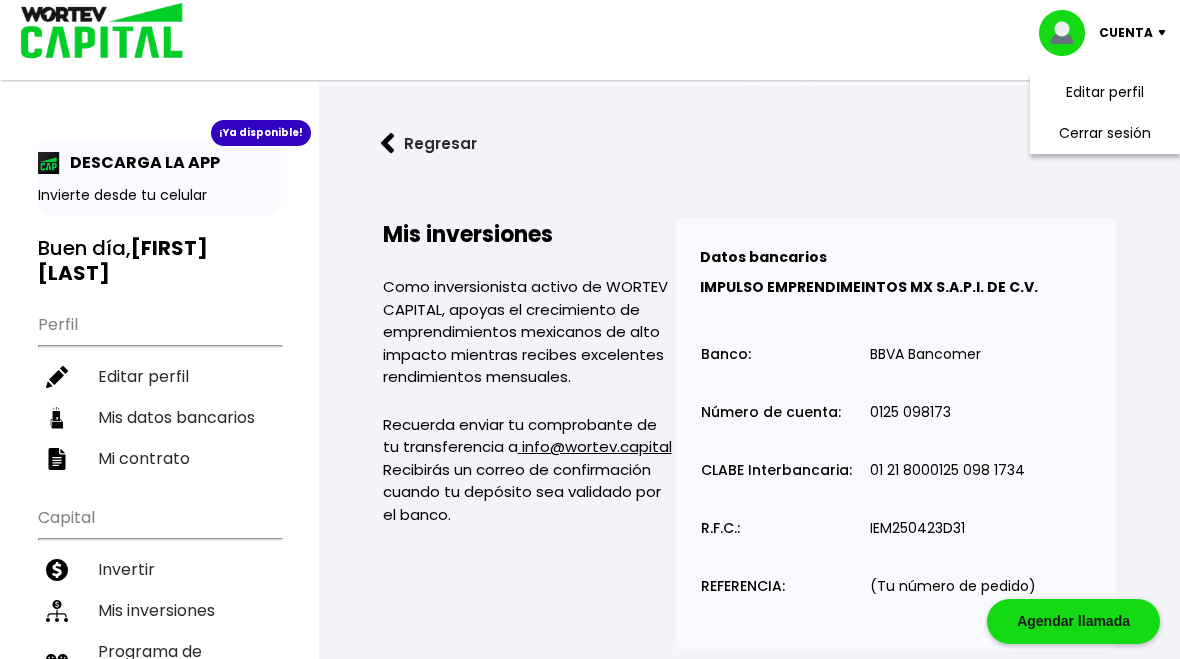 click on "Cerrar sesión" at bounding box center [1105, 133] 